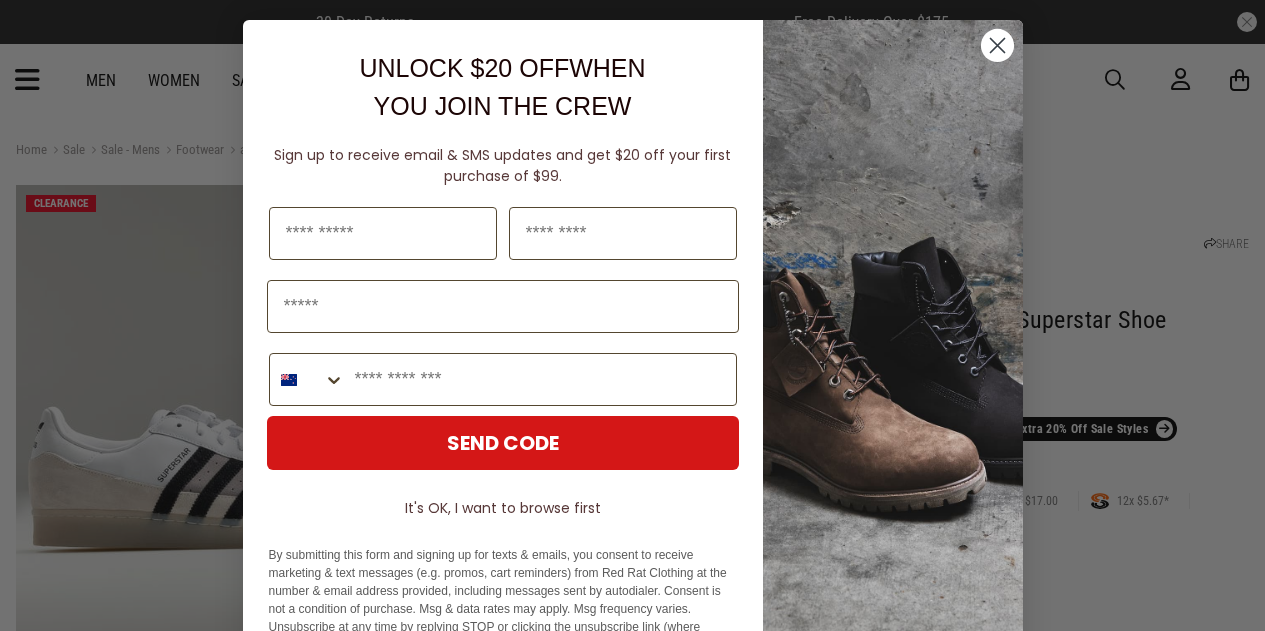 scroll, scrollTop: 0, scrollLeft: 0, axis: both 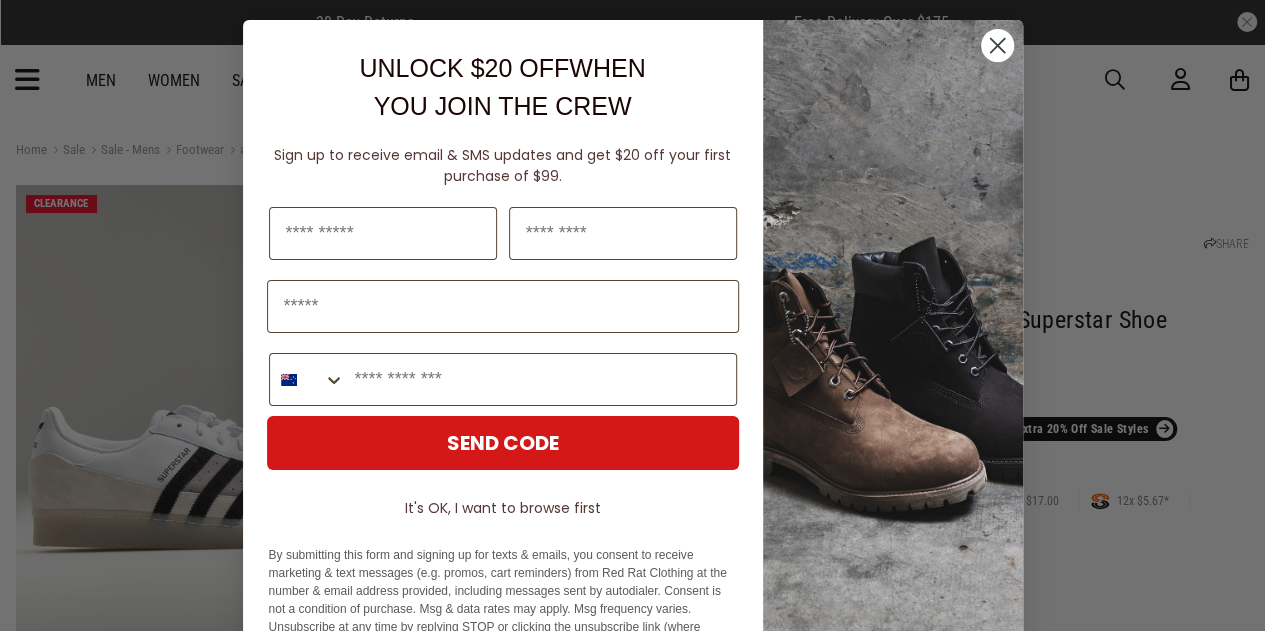 click 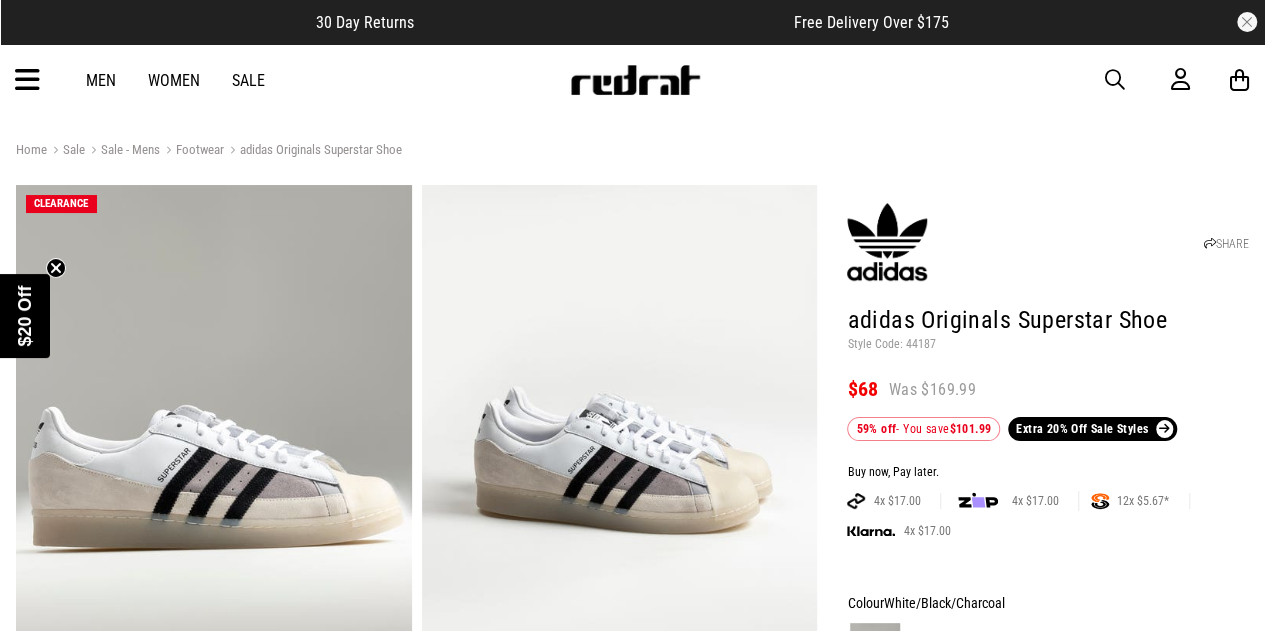 scroll, scrollTop: 0, scrollLeft: 0, axis: both 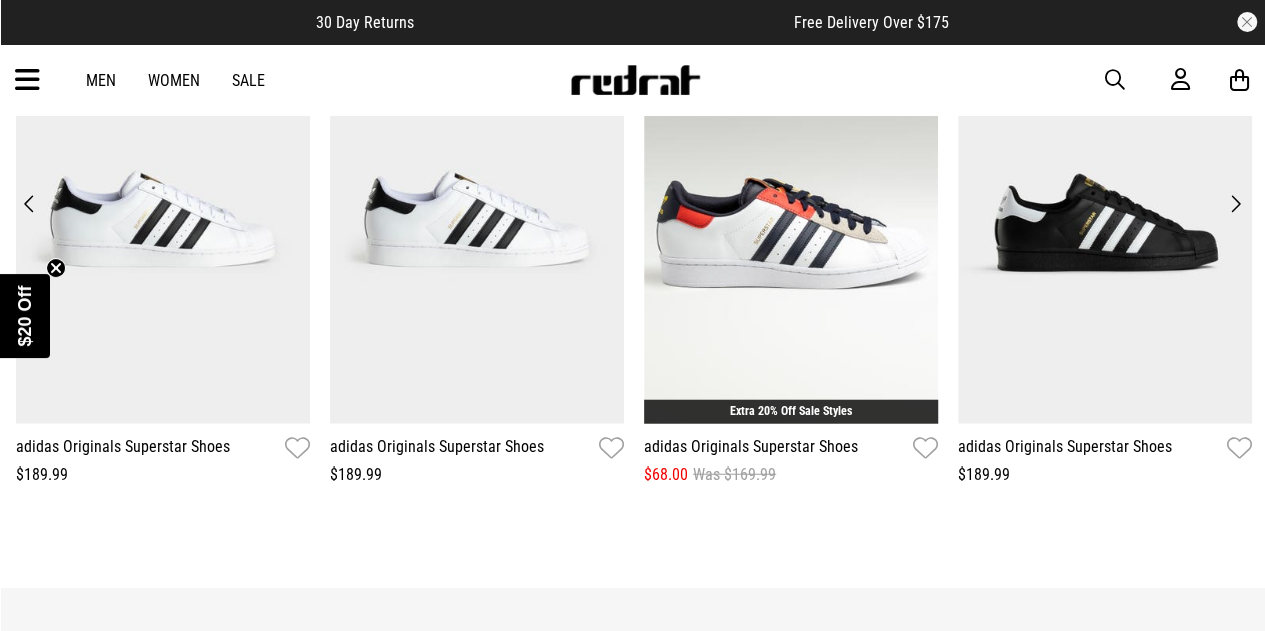 drag, startPoint x: 1279, startPoint y: 91, endPoint x: 1279, endPoint y: 486, distance: 395 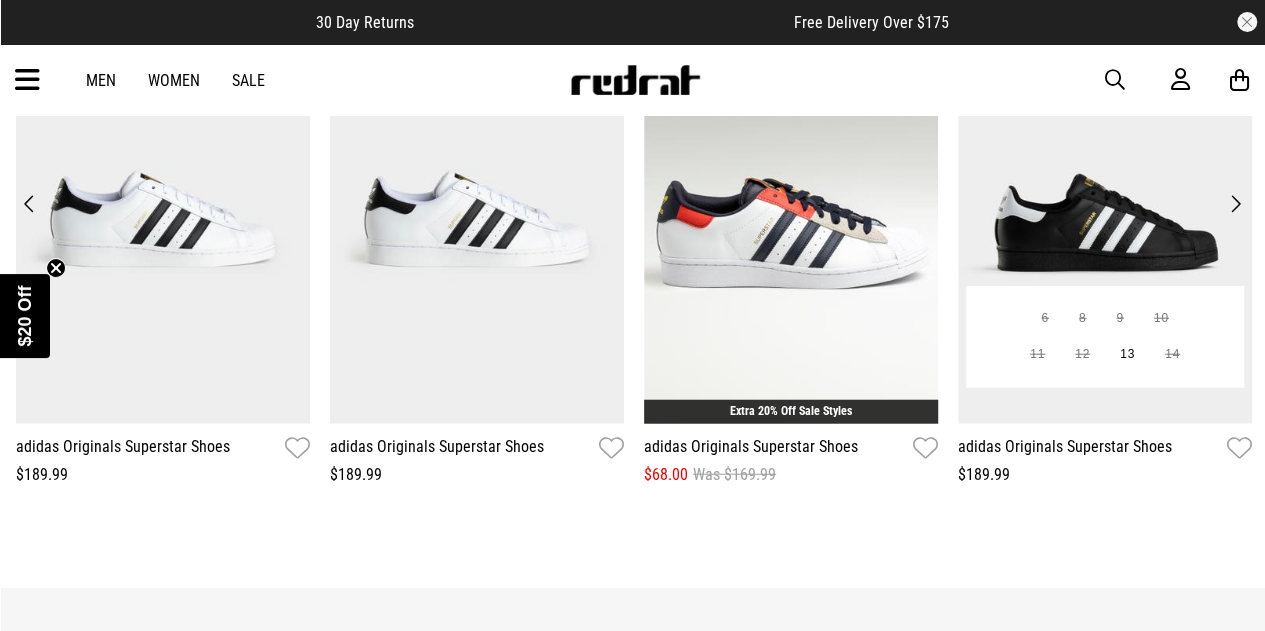 click at bounding box center (1105, 220) 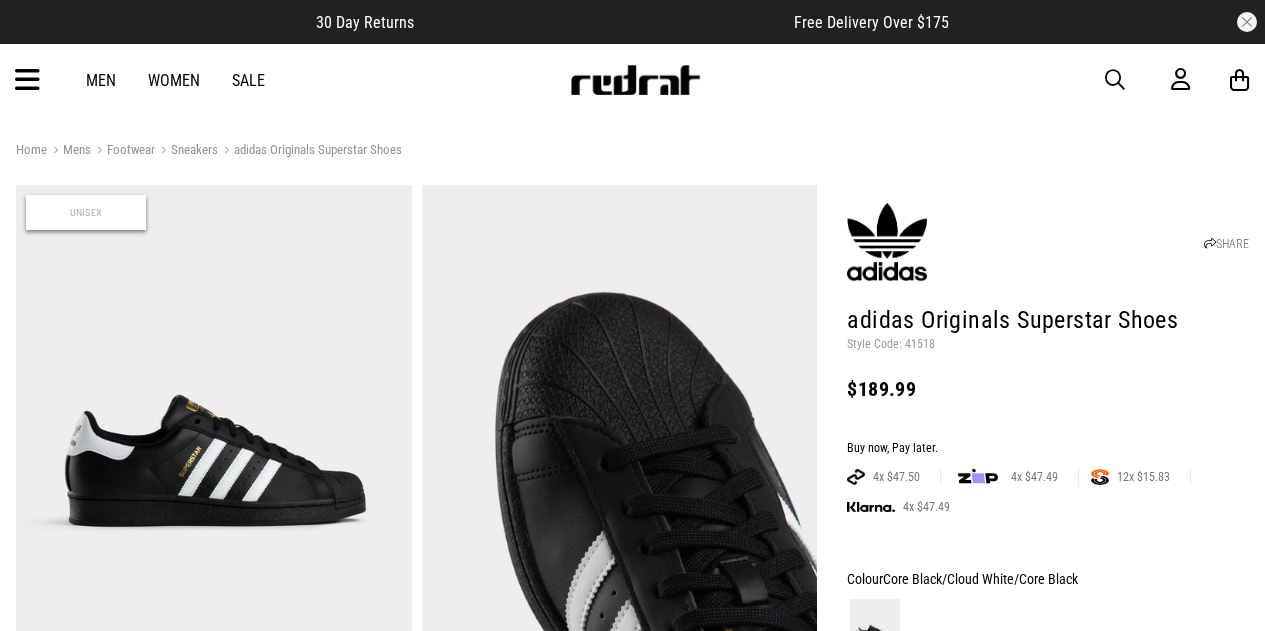 scroll, scrollTop: 0, scrollLeft: 0, axis: both 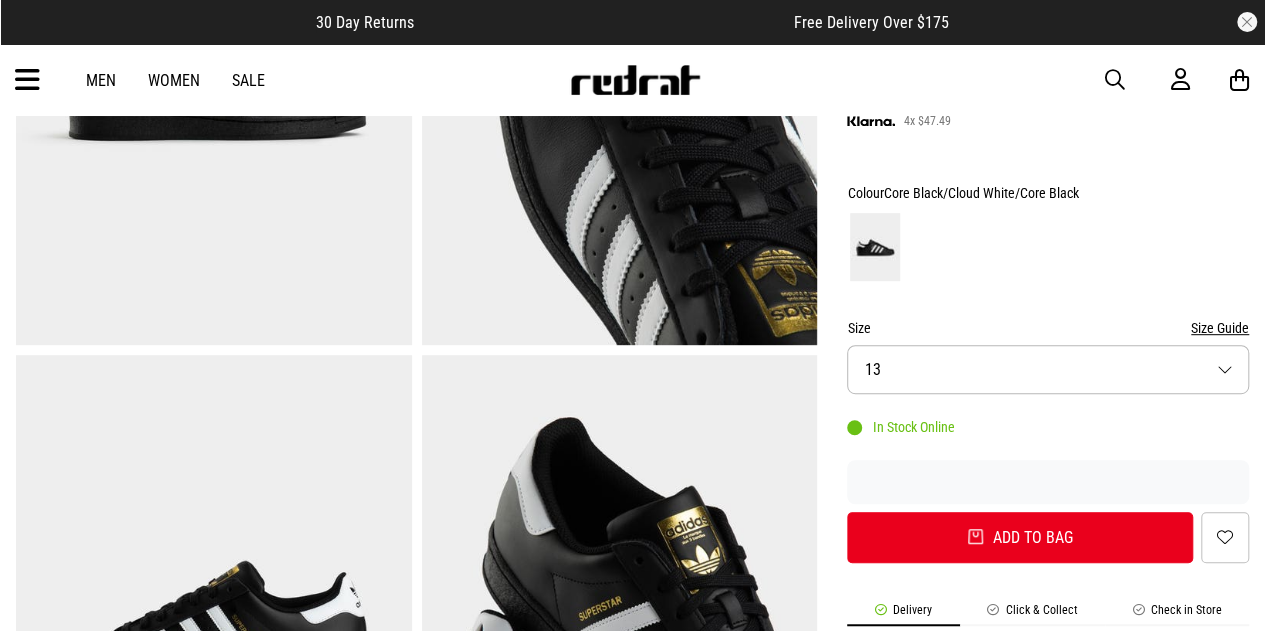 click on "Size 13" at bounding box center (1048, 369) 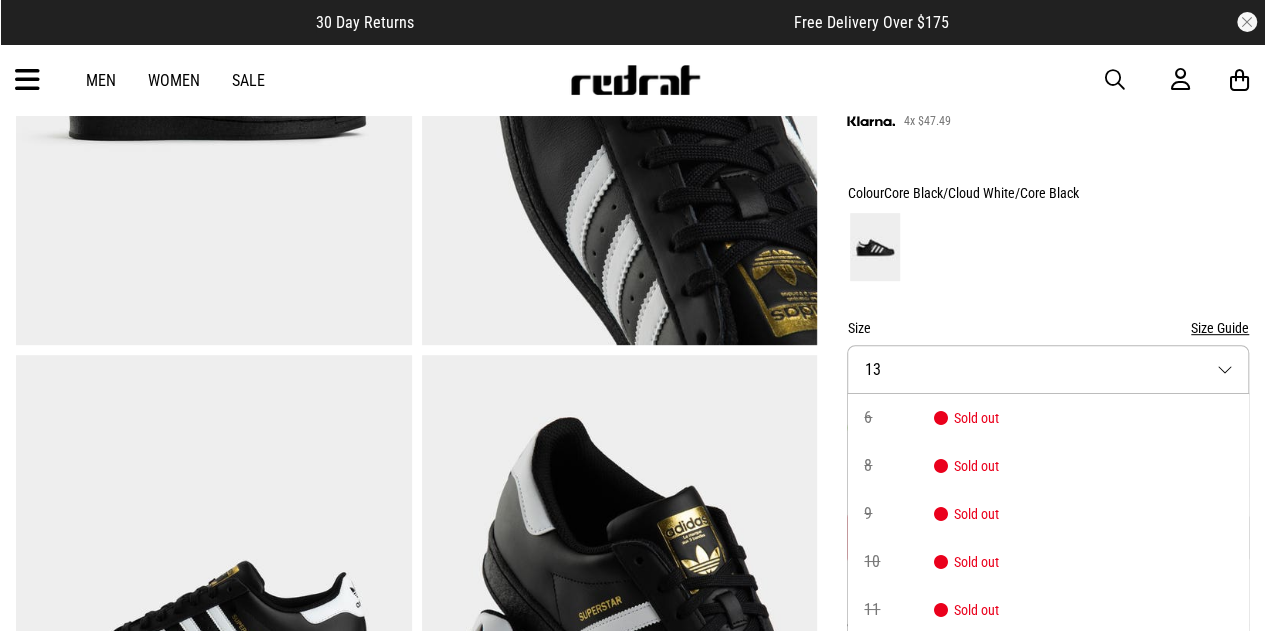 scroll, scrollTop: 418, scrollLeft: 0, axis: vertical 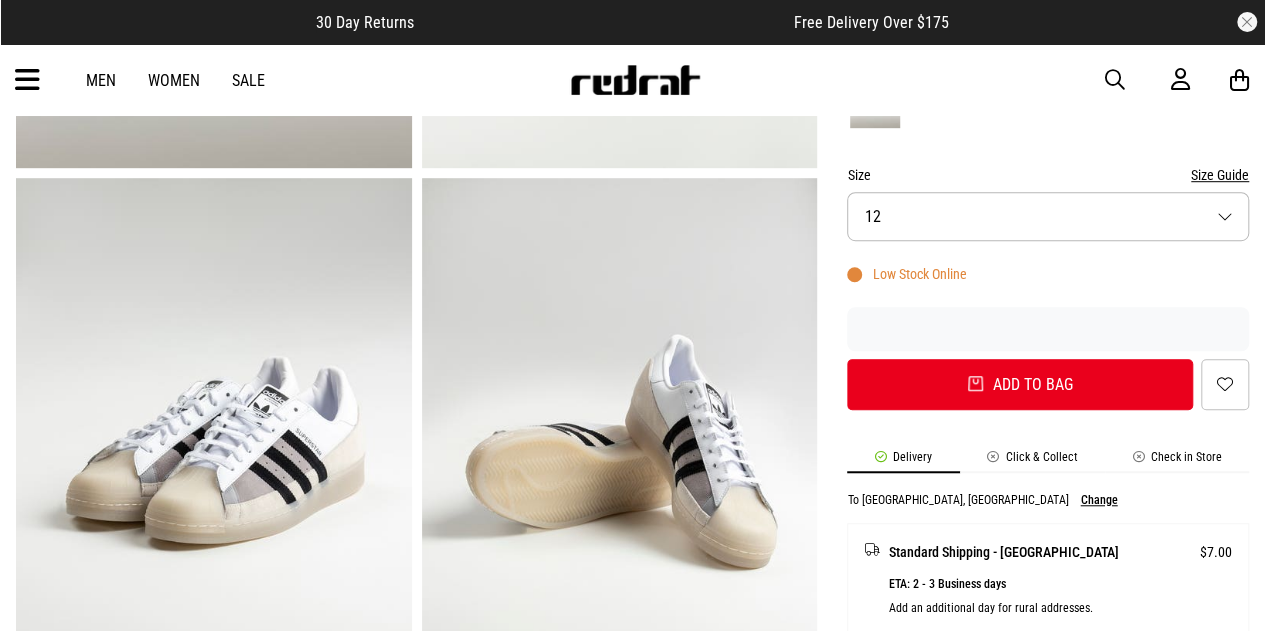 click on "Size 12" at bounding box center [1048, 216] 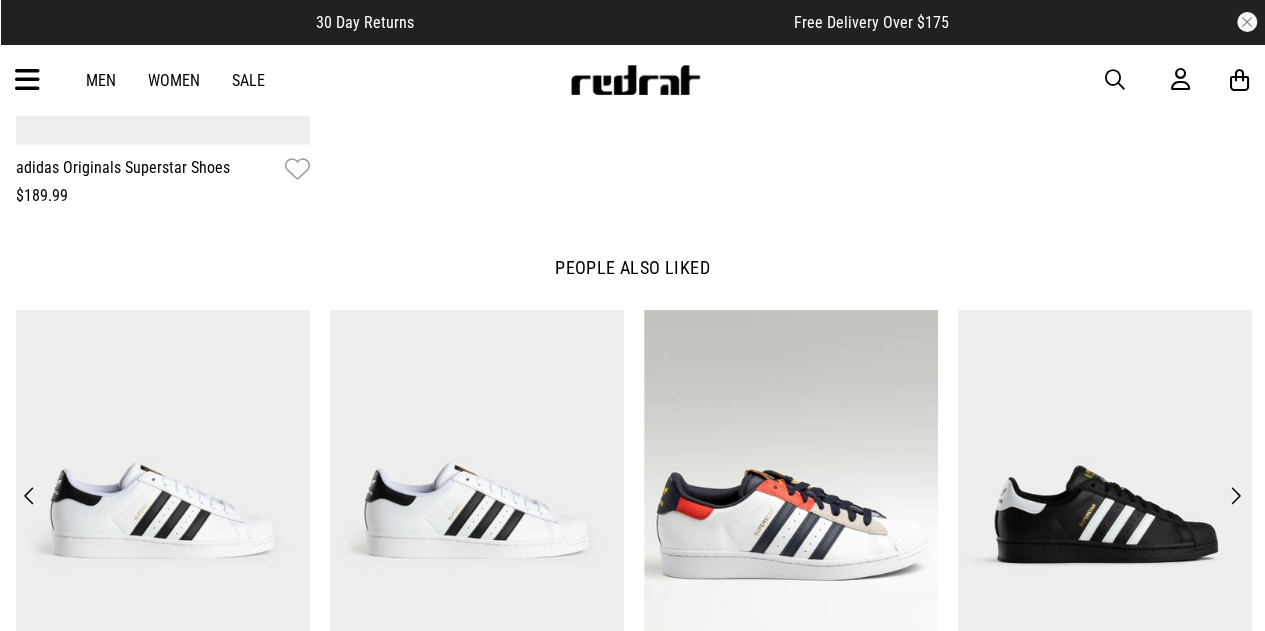 scroll, scrollTop: 2664, scrollLeft: 0, axis: vertical 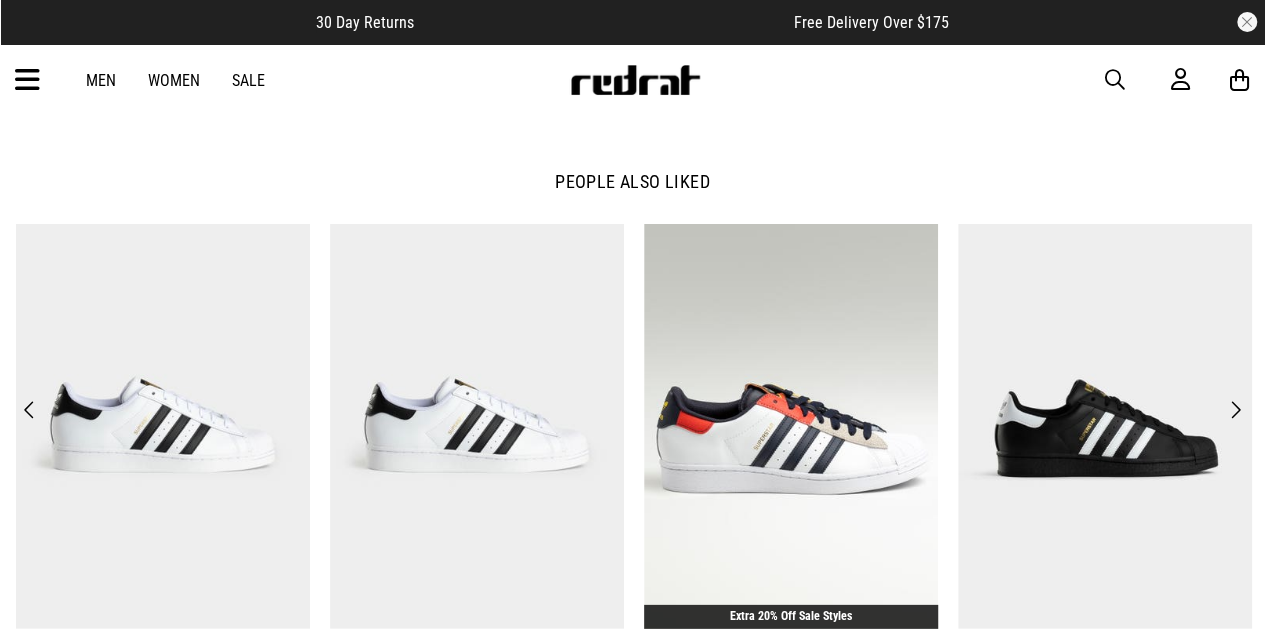 click on "Next" at bounding box center [1235, 410] 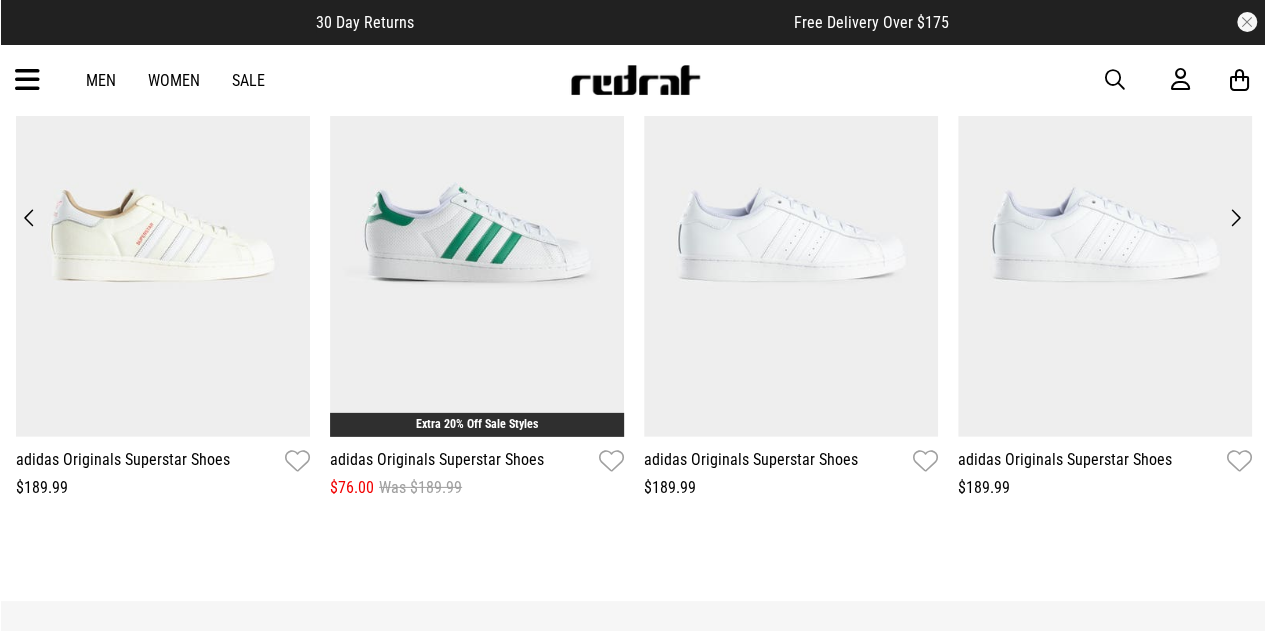 scroll, scrollTop: 2851, scrollLeft: 0, axis: vertical 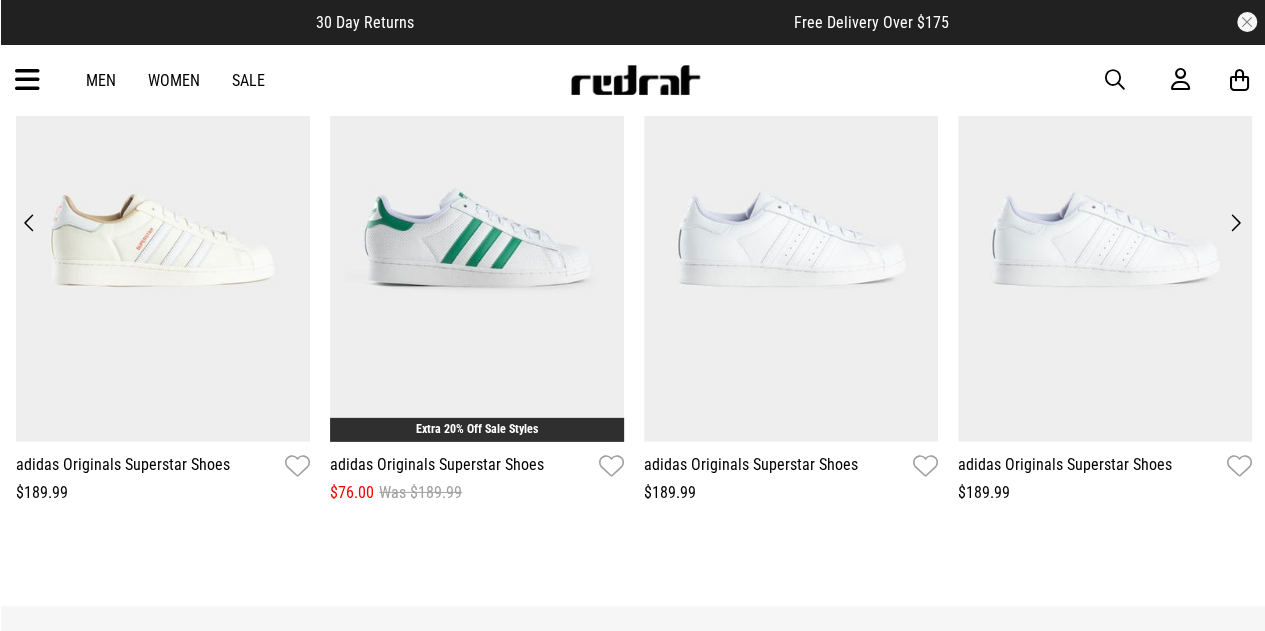 click on "Next" at bounding box center [1235, 223] 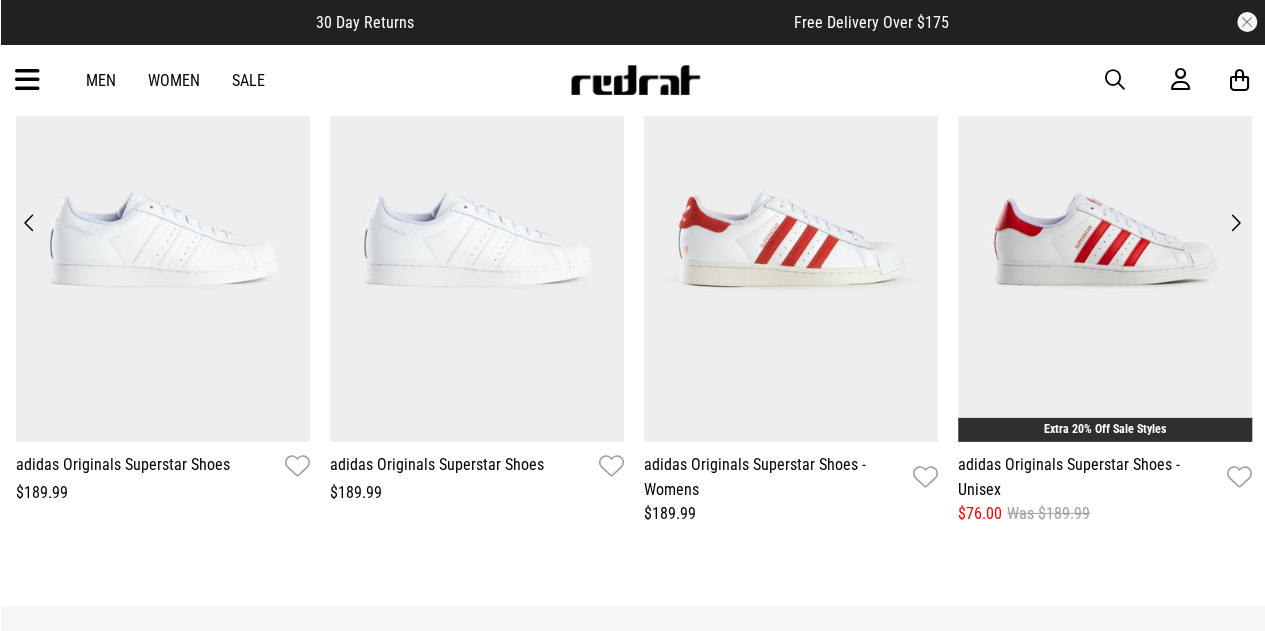 click on "Previous" at bounding box center [29, 223] 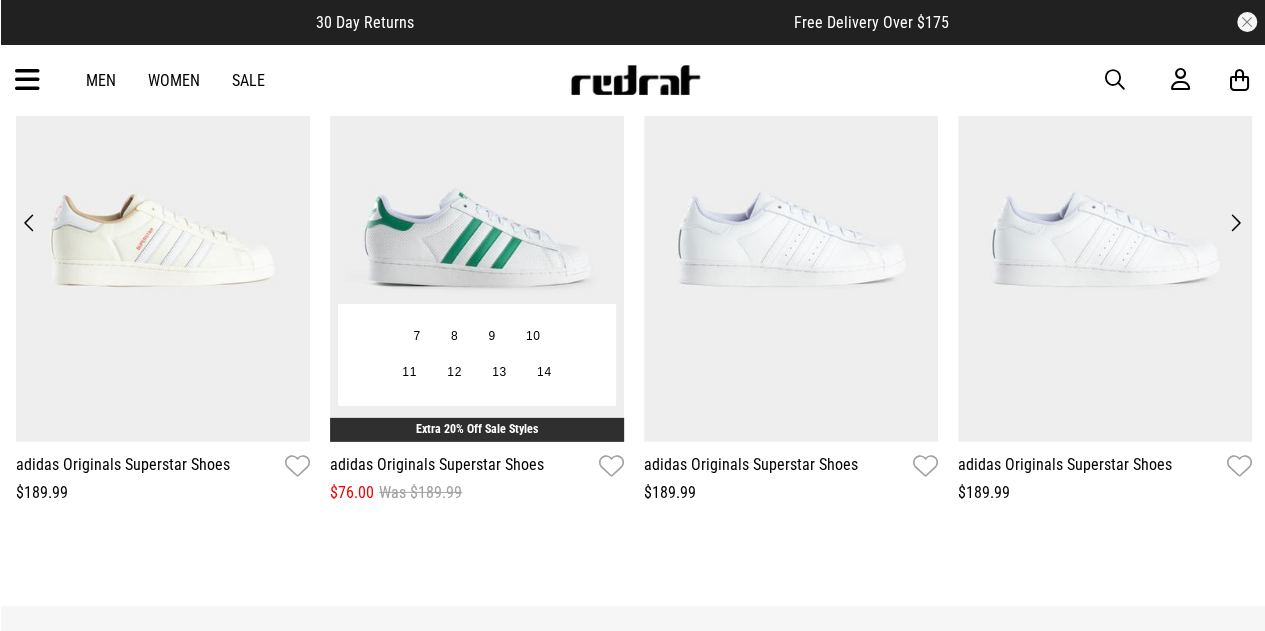 click at bounding box center (477, 239) 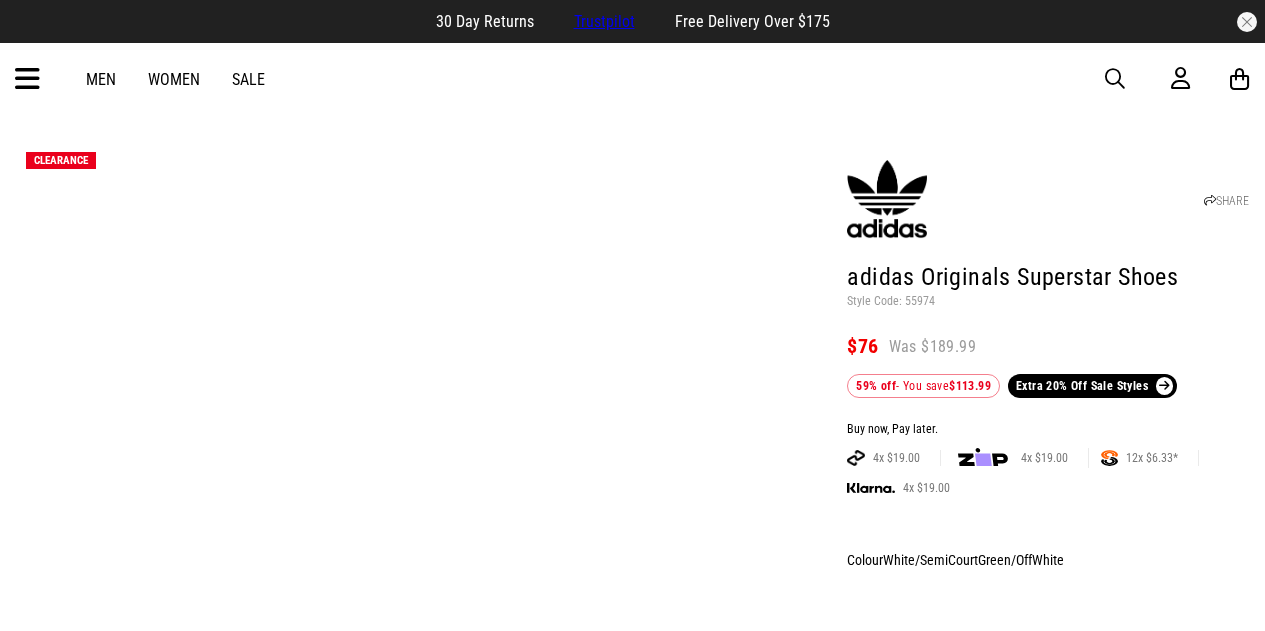 scroll, scrollTop: 0, scrollLeft: 0, axis: both 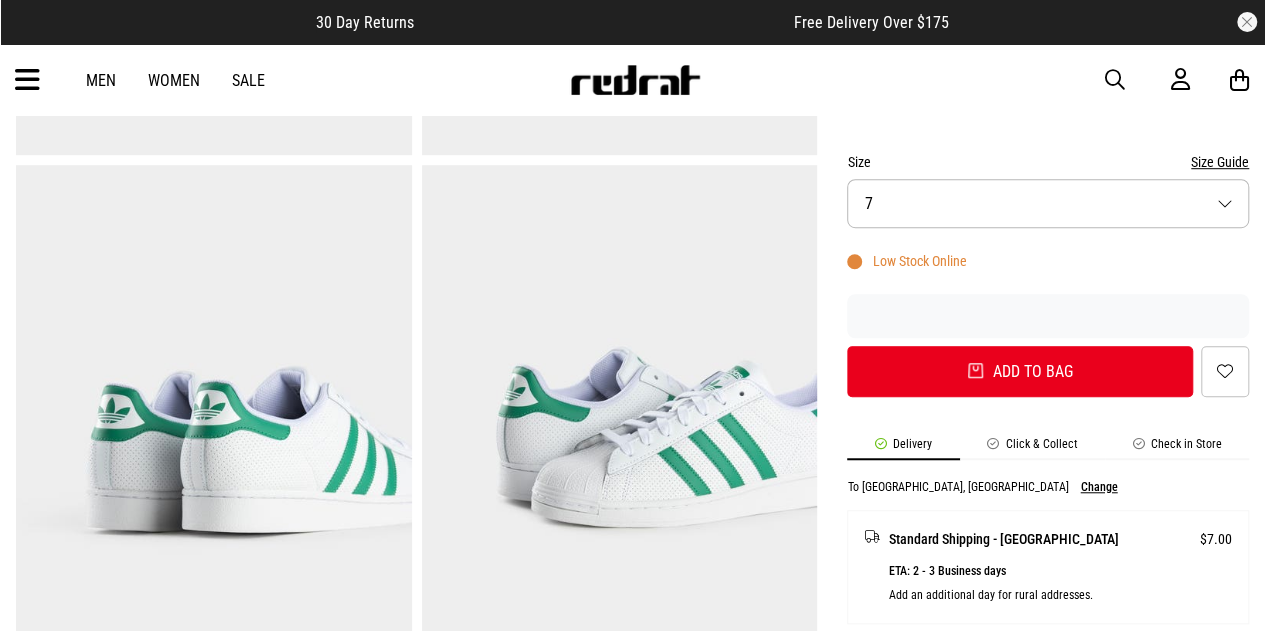 drag, startPoint x: 1279, startPoint y: 75, endPoint x: 1276, endPoint y: 160, distance: 85.052925 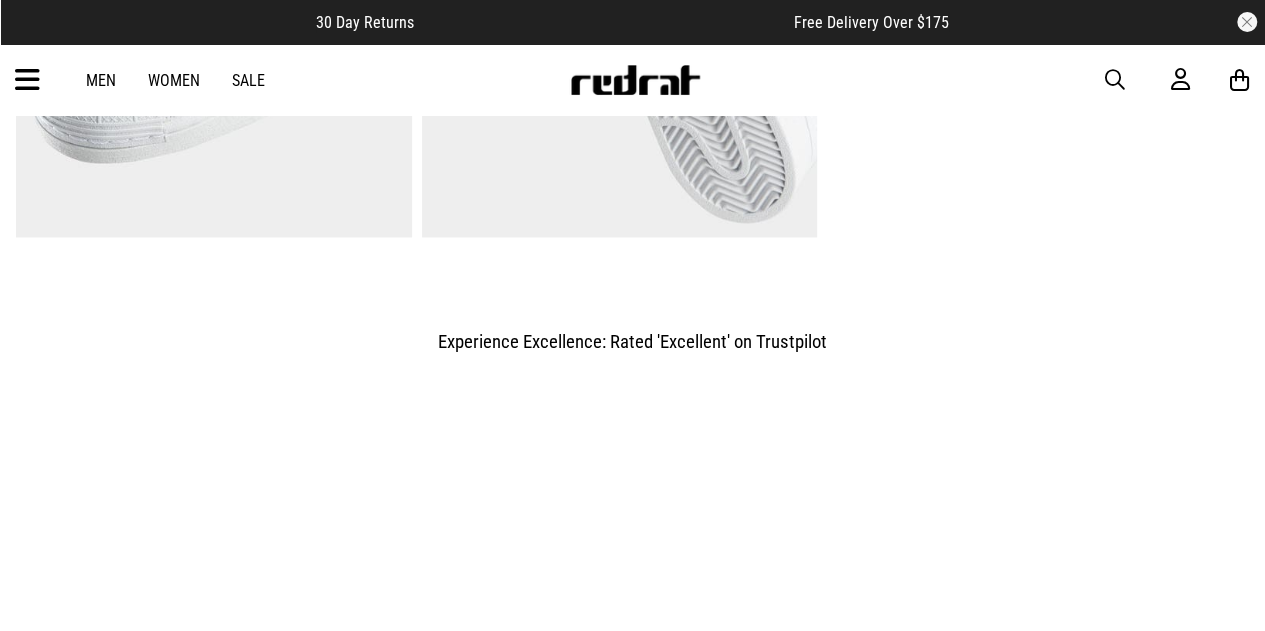 scroll, scrollTop: 1166, scrollLeft: 0, axis: vertical 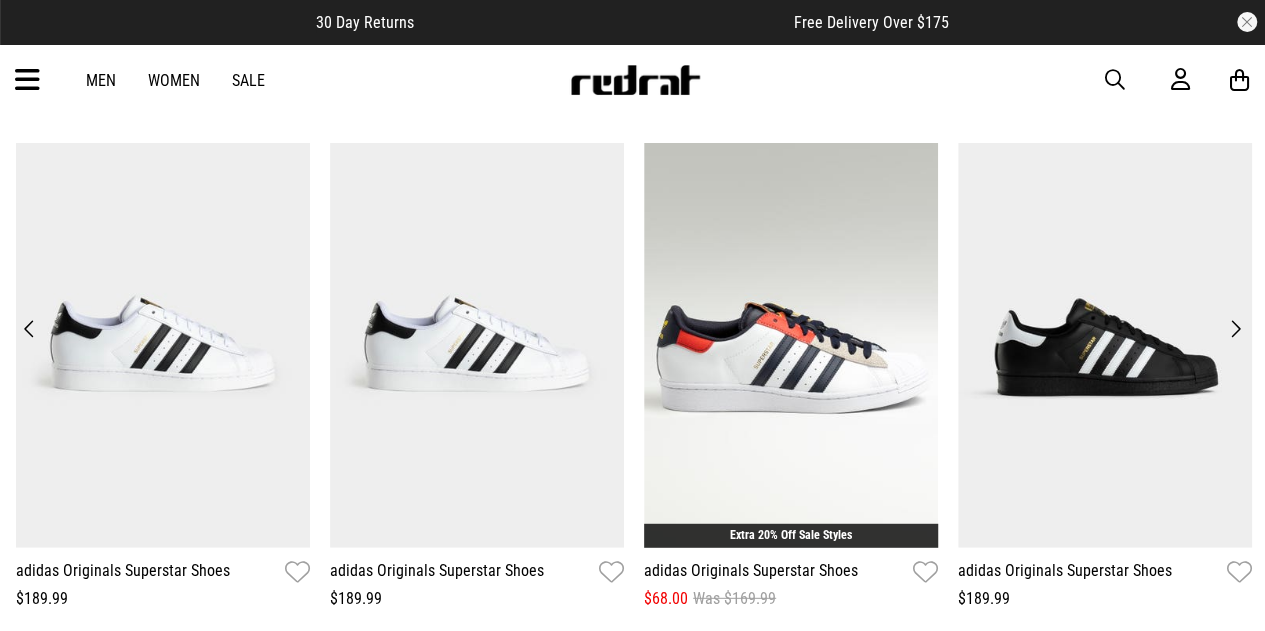 click on "Next" at bounding box center [1235, 329] 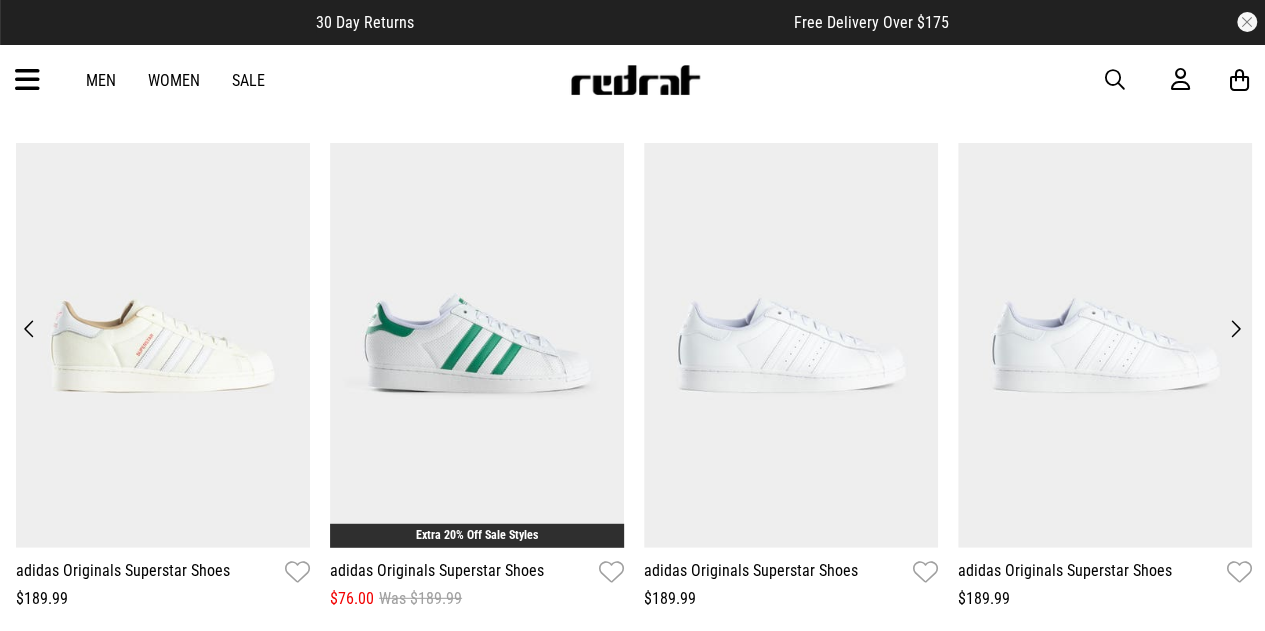 click on "Next" at bounding box center [1235, 329] 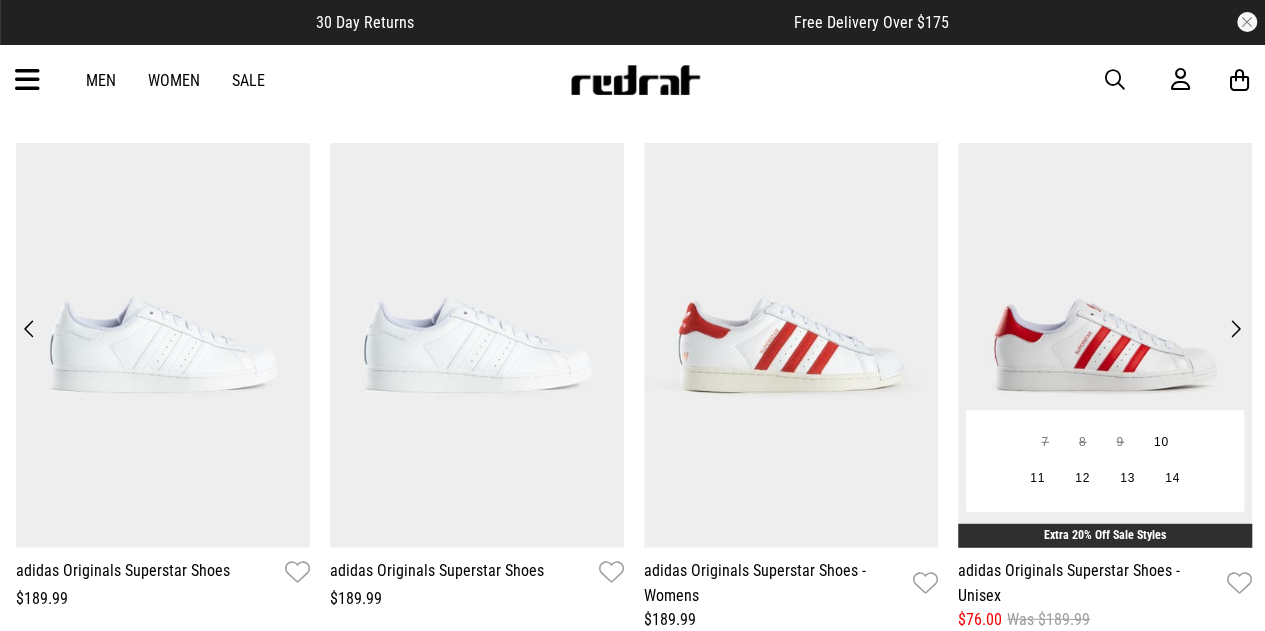 click at bounding box center (1105, 345) 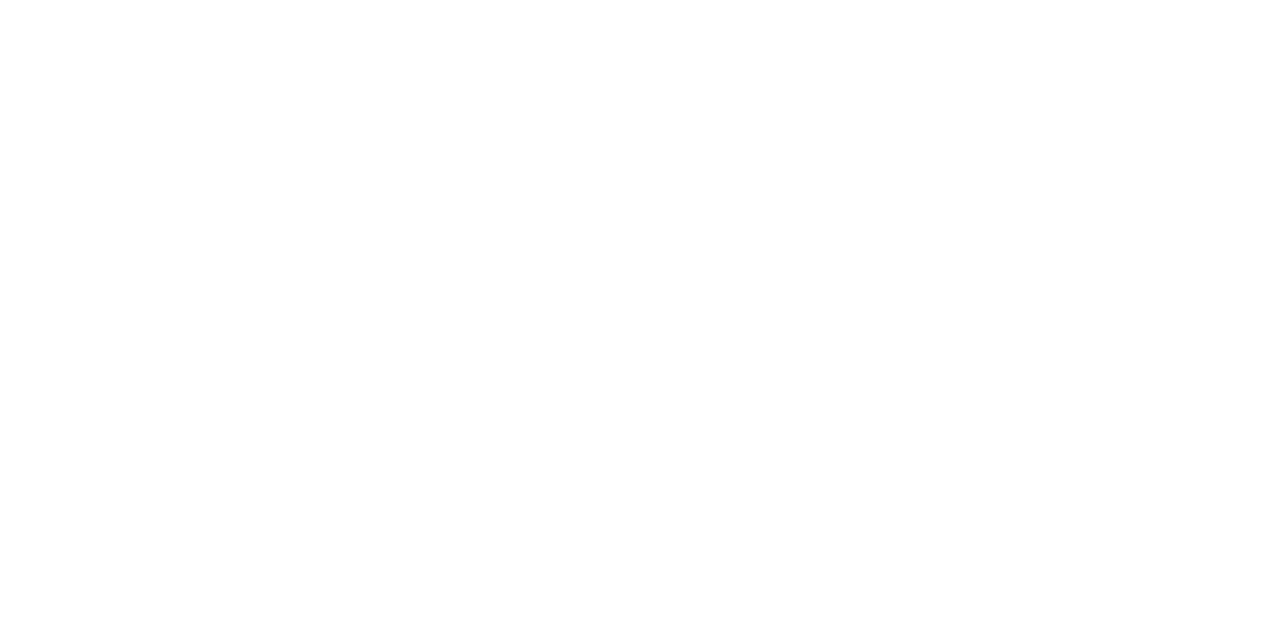 scroll, scrollTop: 0, scrollLeft: 0, axis: both 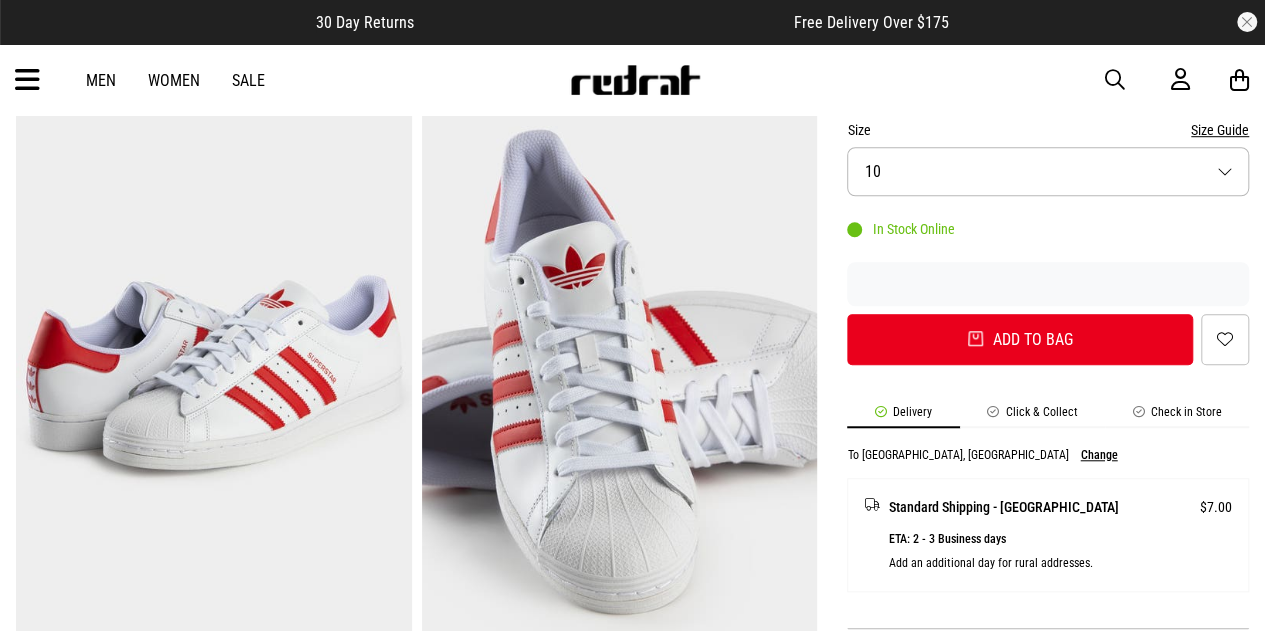 click on "Size 10" at bounding box center [1048, 171] 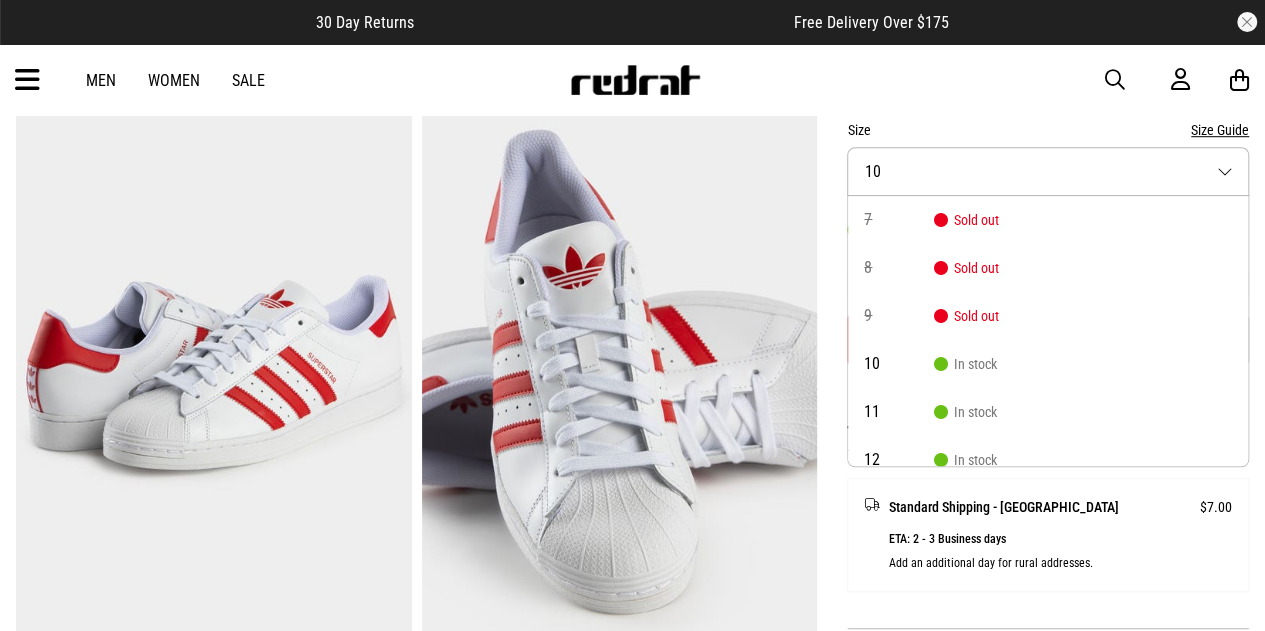 click on "Size 10" at bounding box center [1048, 171] 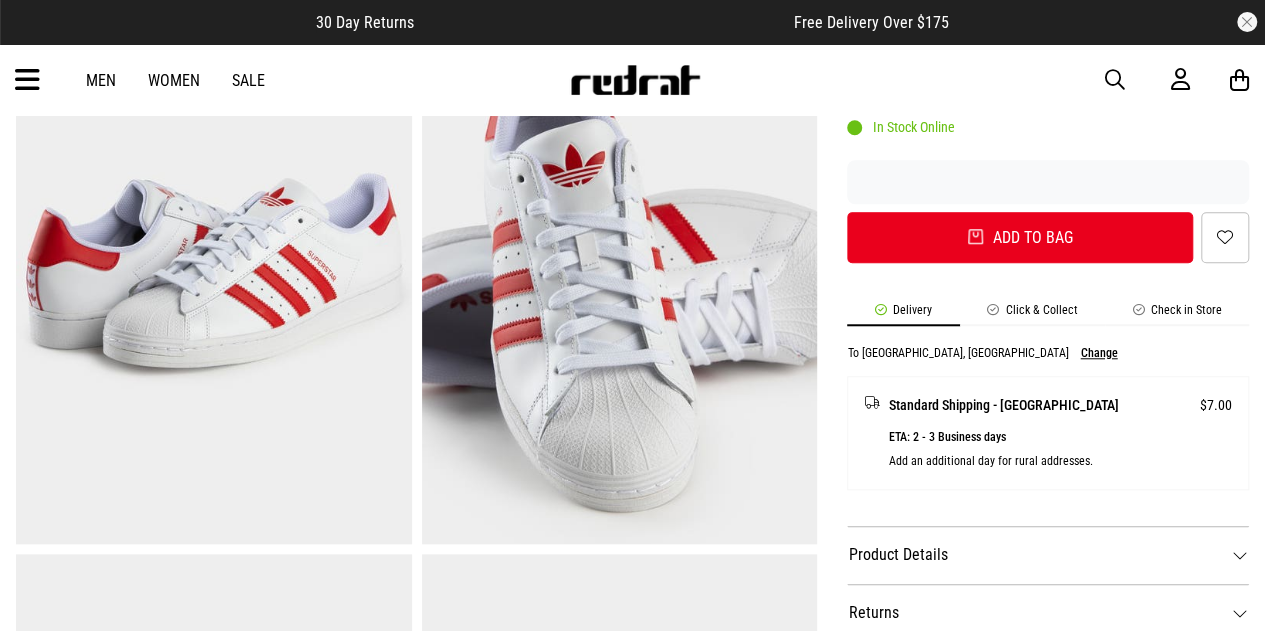 scroll, scrollTop: 0, scrollLeft: 0, axis: both 